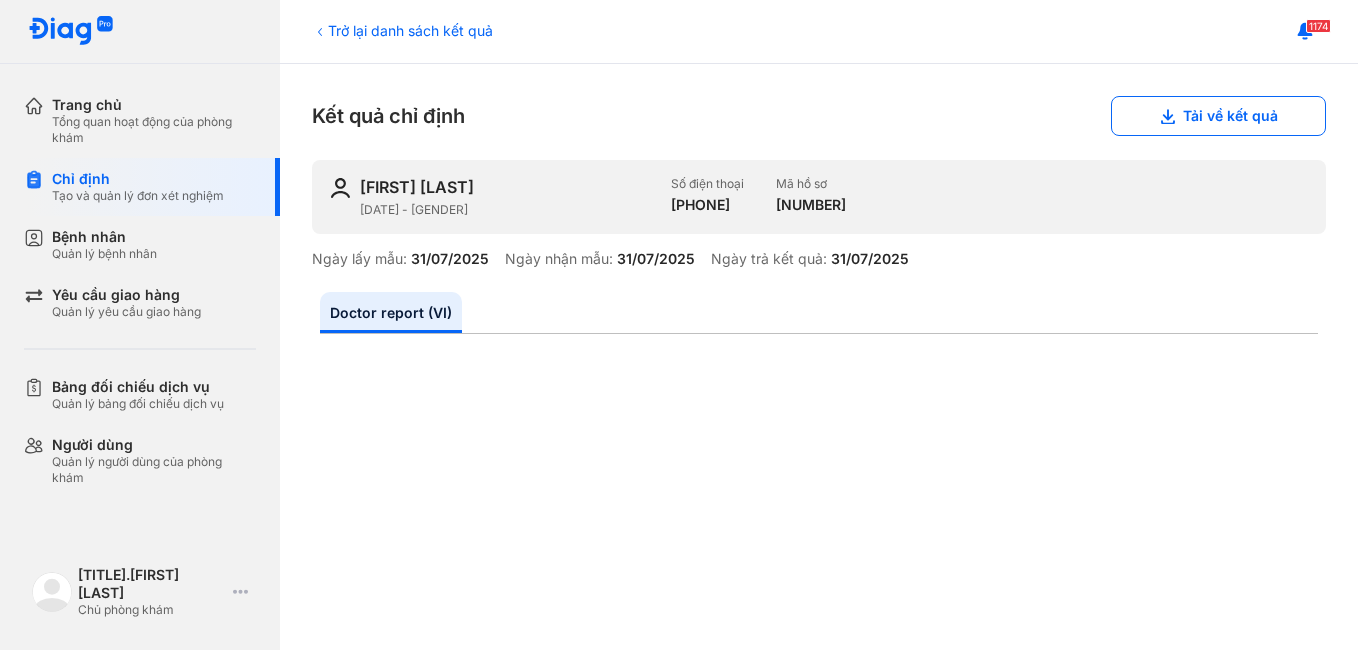 scroll, scrollTop: 0, scrollLeft: 0, axis: both 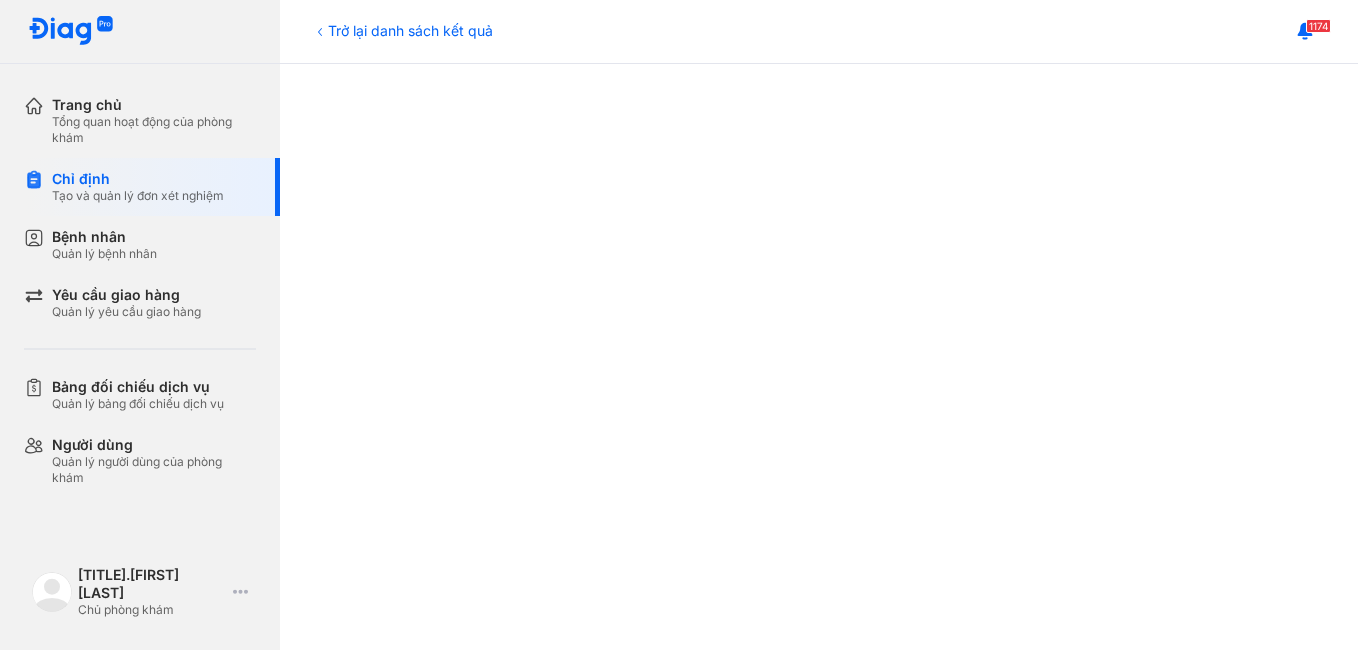 click on "Bệnh nhân" at bounding box center (104, 237) 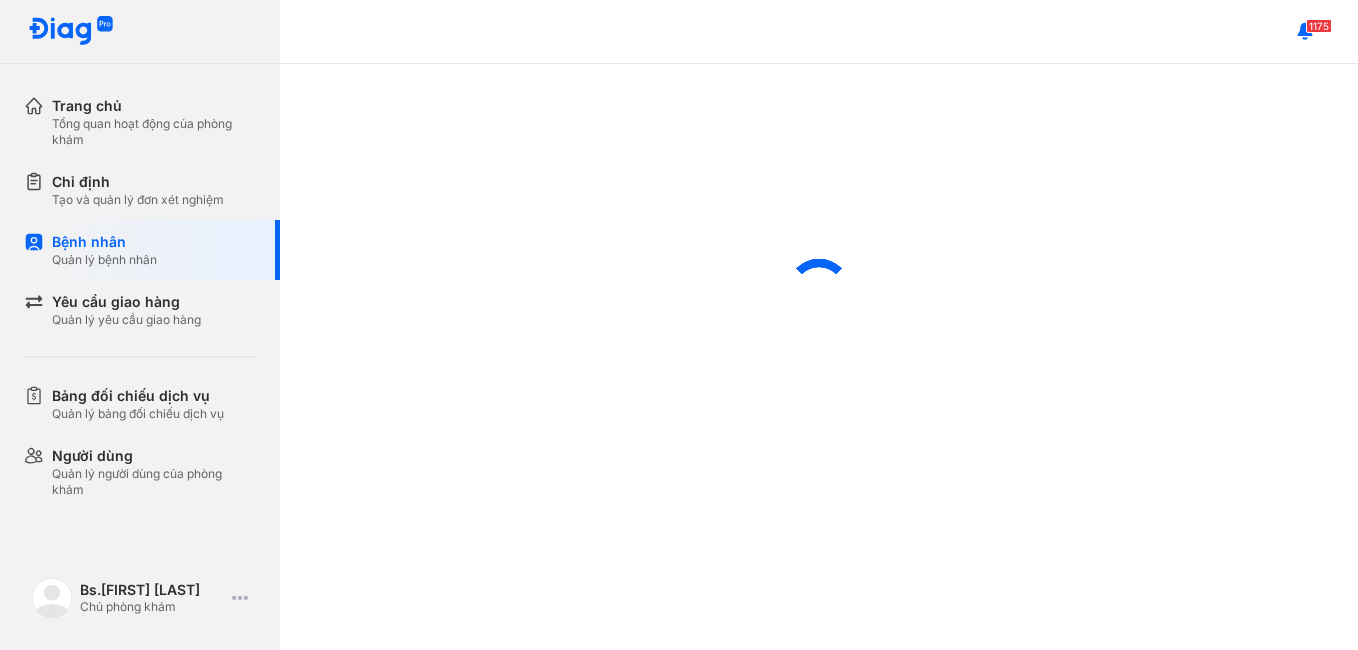 scroll, scrollTop: 0, scrollLeft: 0, axis: both 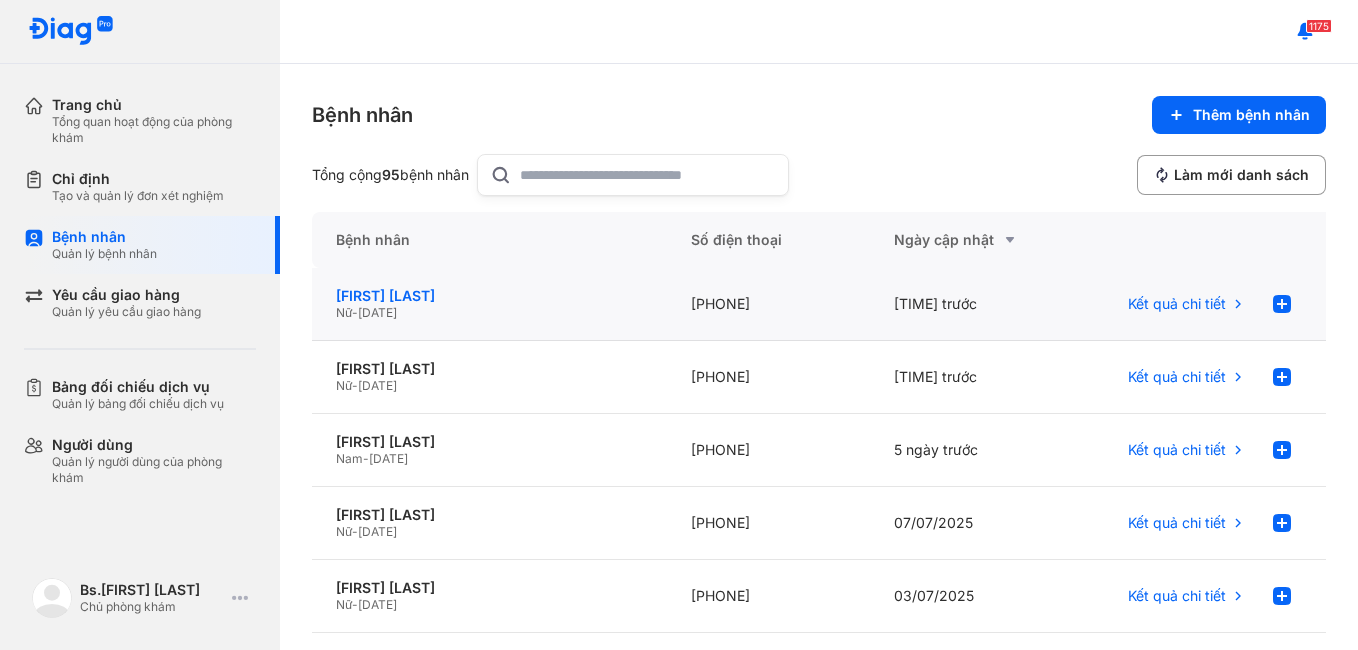 click on "TĂNG THANH THIỆN" 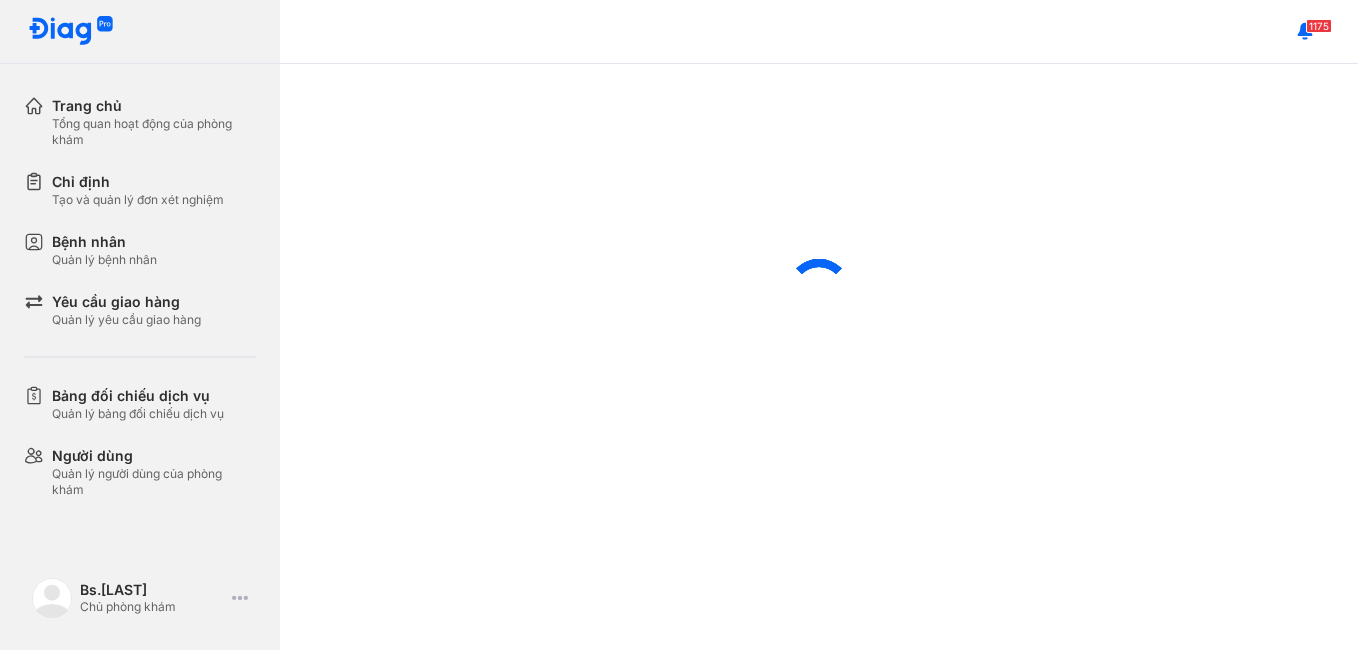 scroll, scrollTop: 0, scrollLeft: 0, axis: both 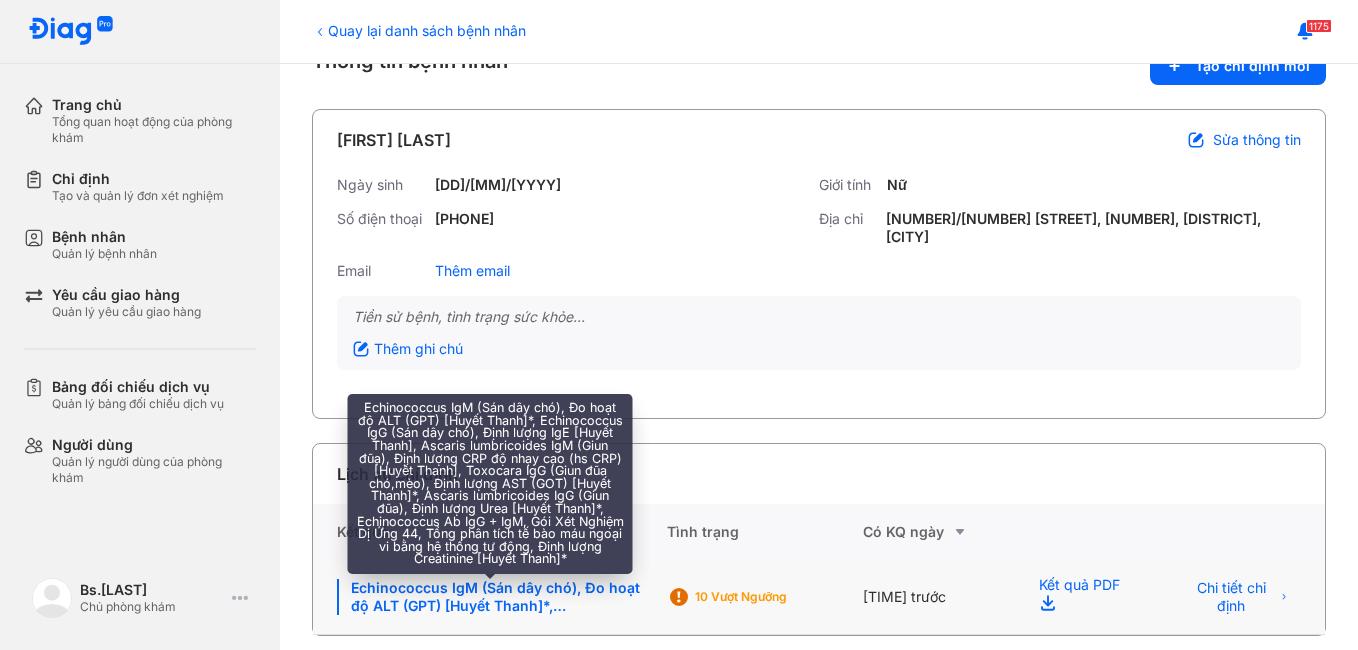 click on "Echinococcus IgM (Sán dây chó), Đo hoạt độ ALT (GPT) [Huyết Thanh]*, Echinococcus IgG (Sán dây chó), Định lượng IgE [Huyết Thanh], Ascaris lumbricoides IgM (Giun đũa), Định lượng CRP độ nhạy cao (hs CRP) [Huyết Thanh], Toxocara IgG (Giun đũa chó,mèo), Định lượng AST (GOT) [Huyết Thanh]*, Ascaris lumbricoides IgG (Giun đũa), Định lượng Urea [Huyết Thanh]*, Echinococcus Ab IgG + IgM, Gói Xét Nghiệm Dị Ứng 44, Tổng phân tích tế bào máu ngoại vi bằng hệ thống tự động, Định lượng Creatinine [Huyết Thanh]*" 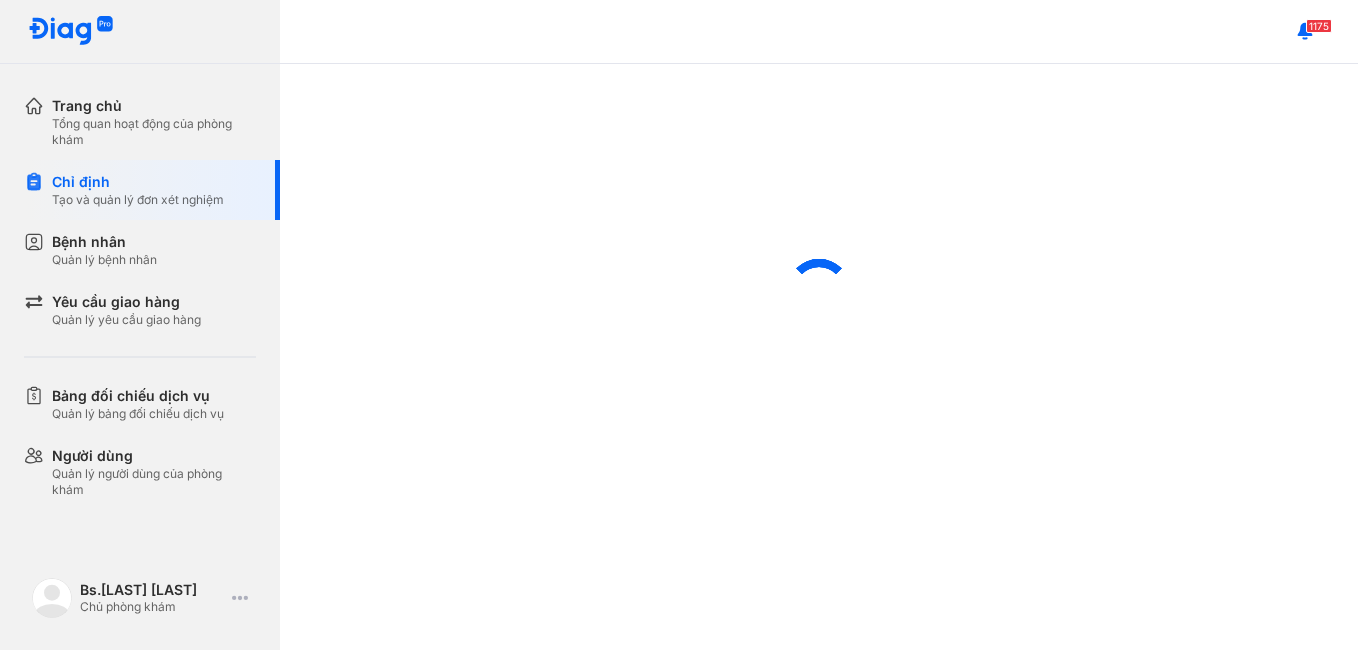scroll, scrollTop: 0, scrollLeft: 0, axis: both 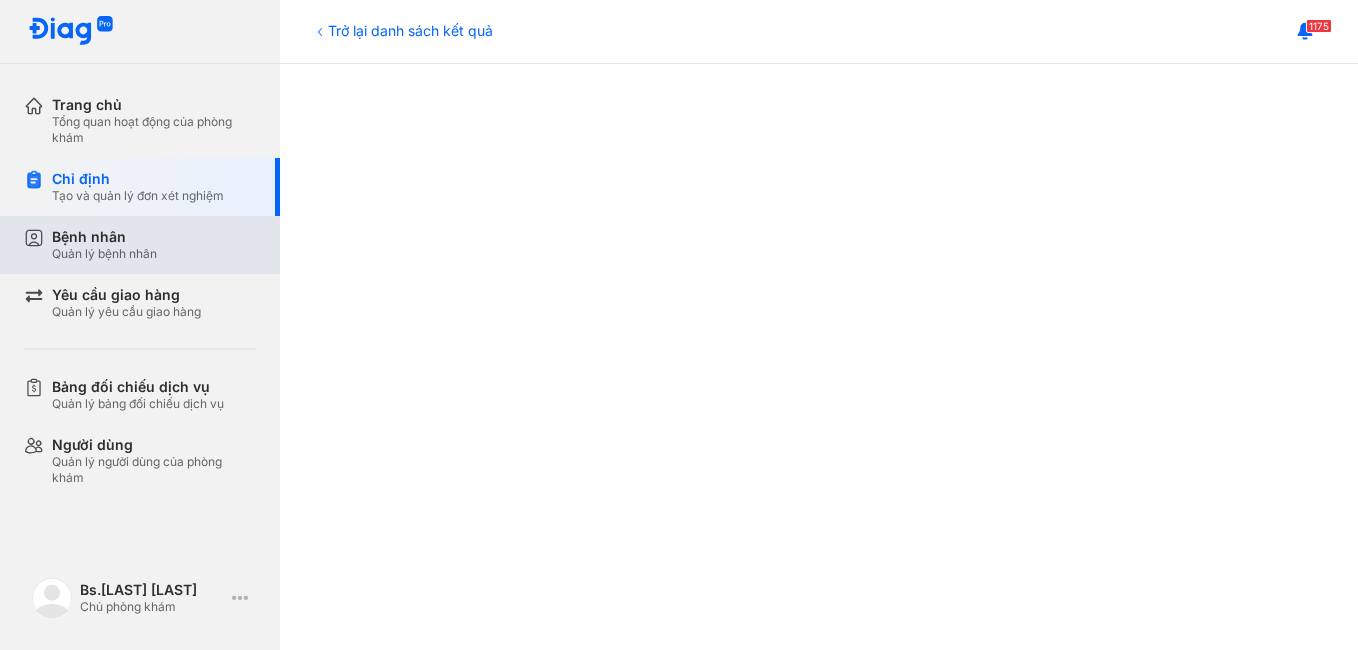 click on "Bệnh nhân" at bounding box center (104, 237) 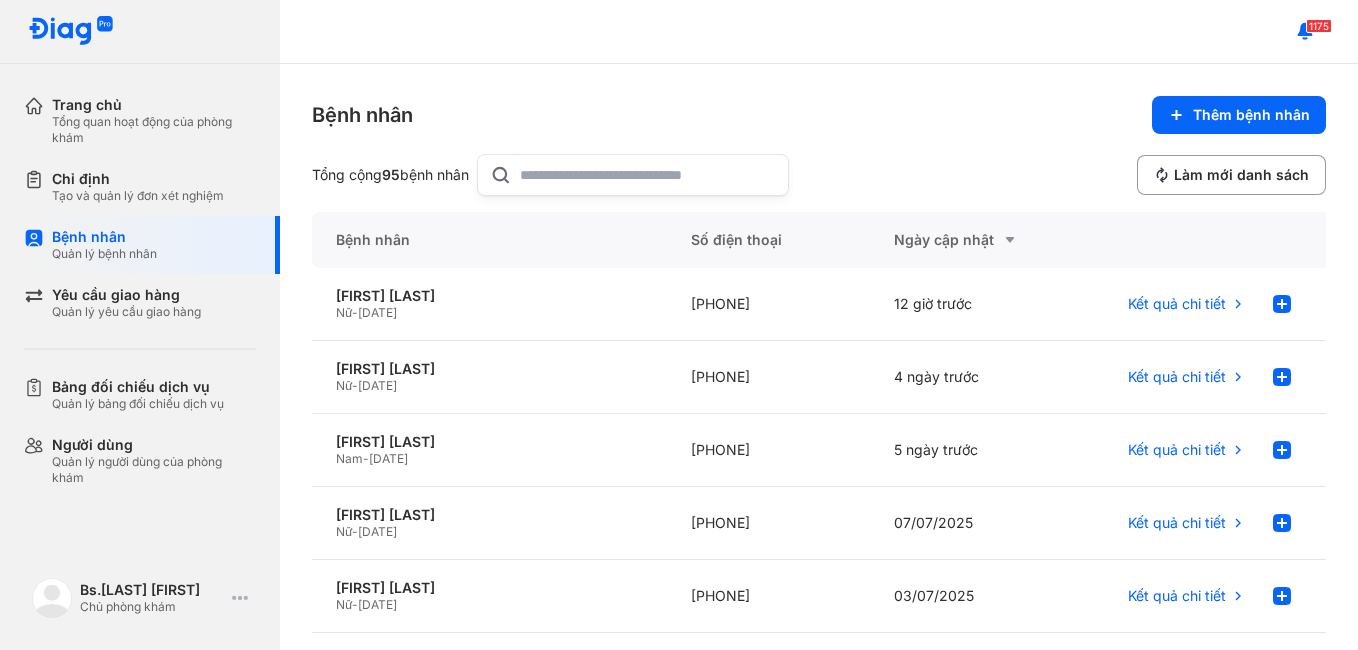 scroll, scrollTop: 0, scrollLeft: 0, axis: both 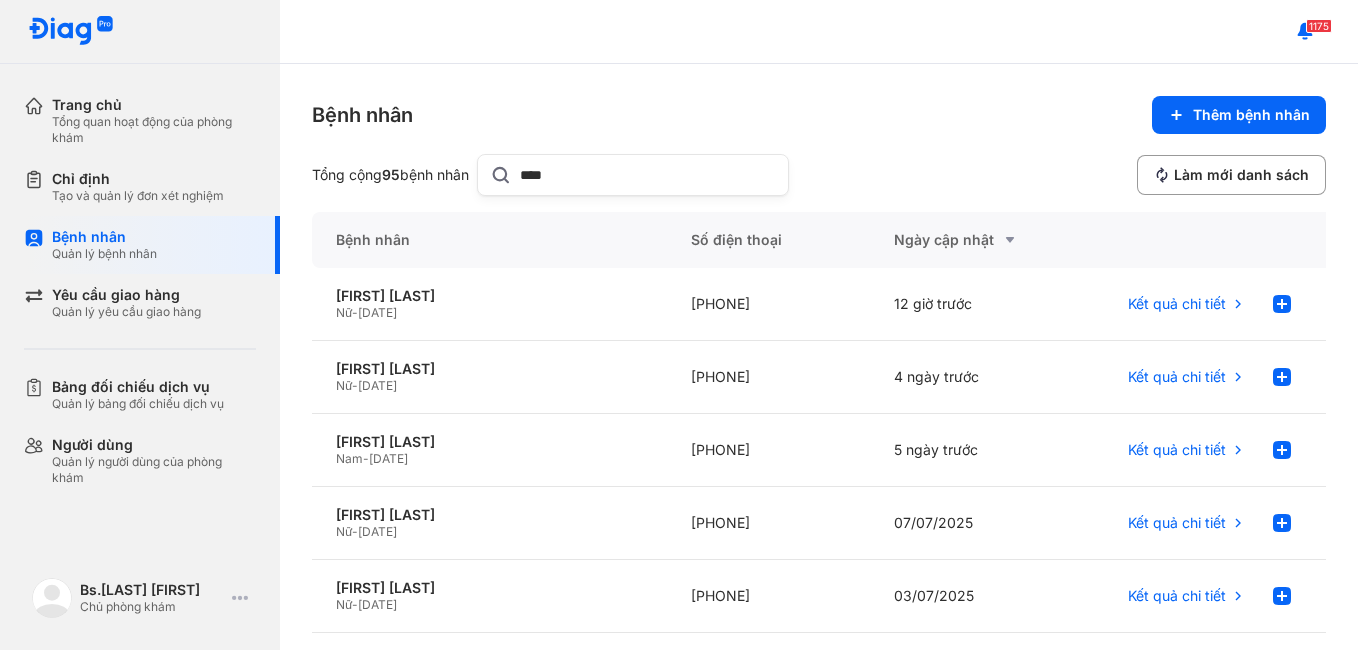 type on "****" 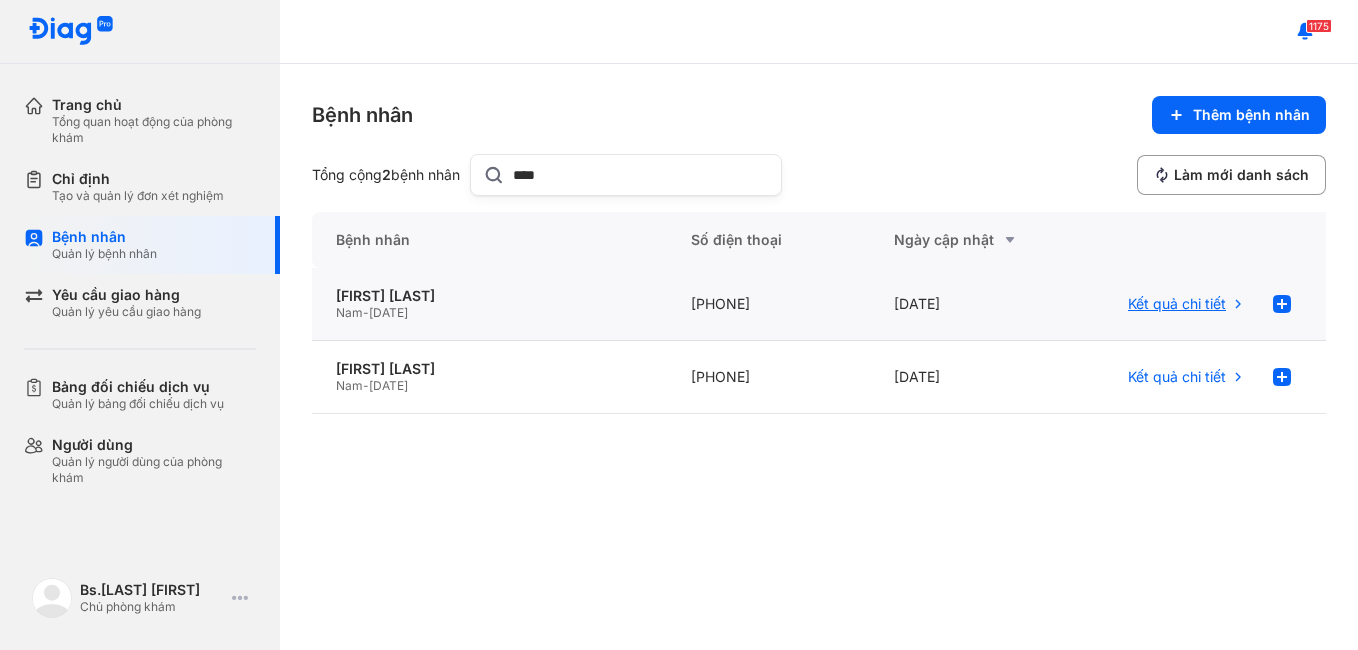 click on "Kết quả chi tiết" at bounding box center [1177, 304] 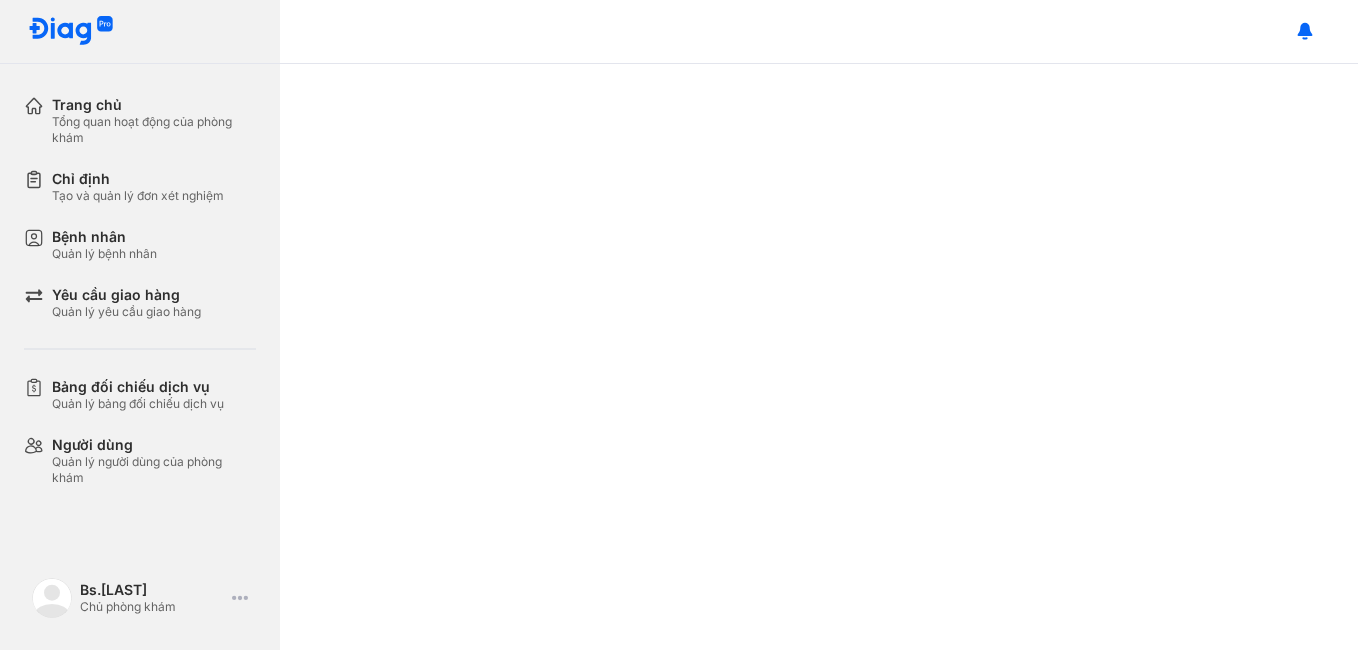 scroll, scrollTop: 0, scrollLeft: 0, axis: both 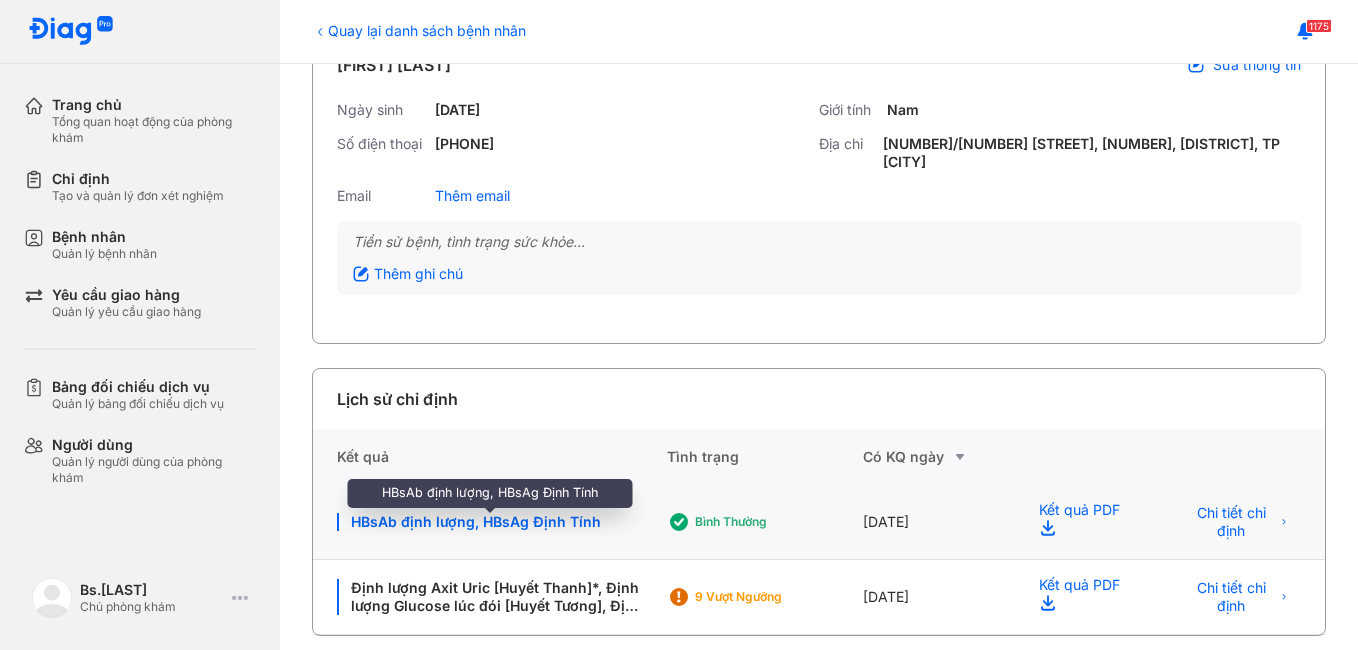 click on "HBsAb định lượng, HBsAg Định Tính" 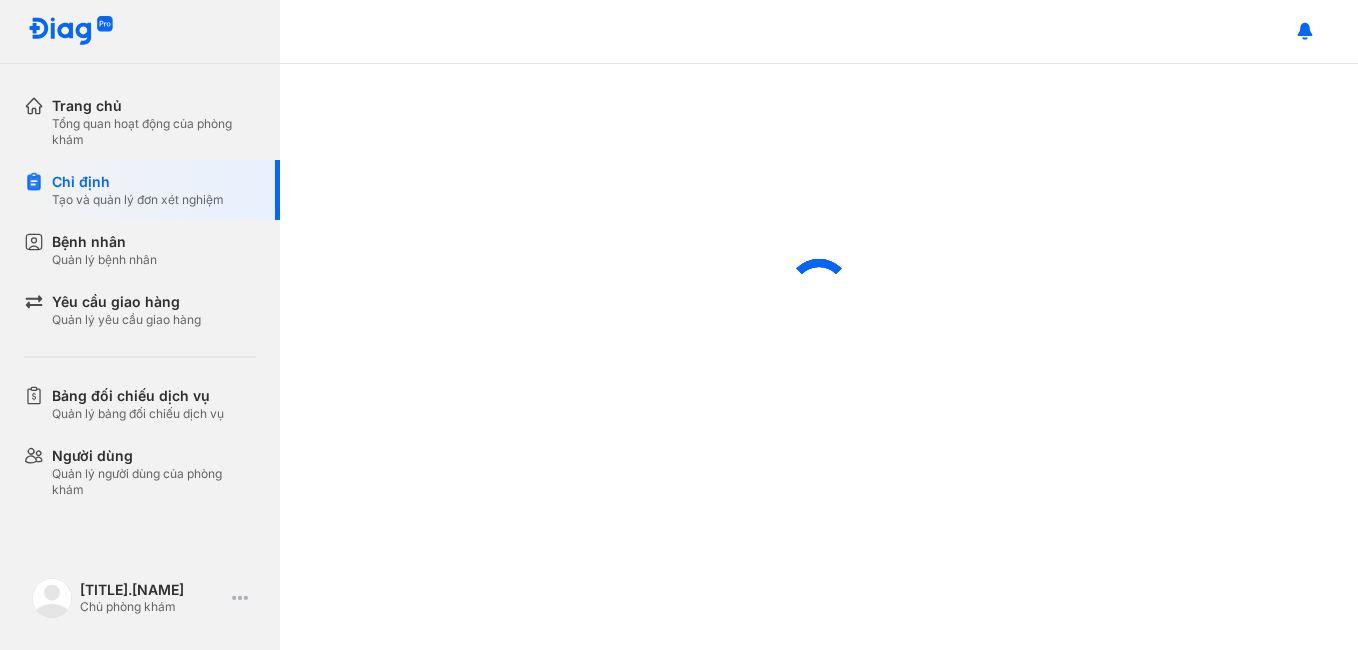 scroll, scrollTop: 0, scrollLeft: 0, axis: both 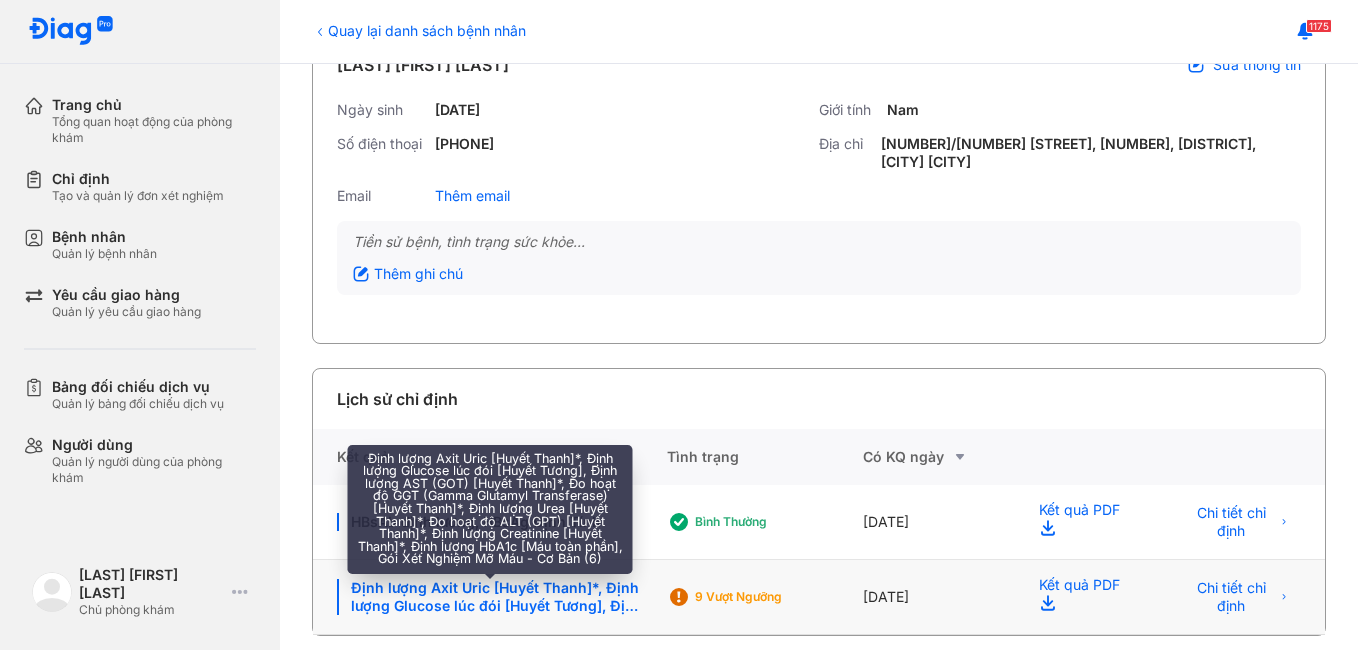 click on "Định lượng Axit Uric [Huyết Thanh]*, Định lượng Glucose lúc đói [Huyết Tương], Định lượng AST (GOT) [Huyết Thanh]*, Đo hoạt độ GGT (Gamma Glutamyl Transferase) [Huyết Thanh]*, Định lượng Urea [Huyết Thanh]*, Đo hoạt độ ALT (GPT) [Huyết Thanh]*, Định lượng Creatinine [Huyết Thanh]*, Định lượng HbA1c [Máu toàn phần], Gói Xét Nghiệm Mỡ Máu - Cơ Bản (6)" 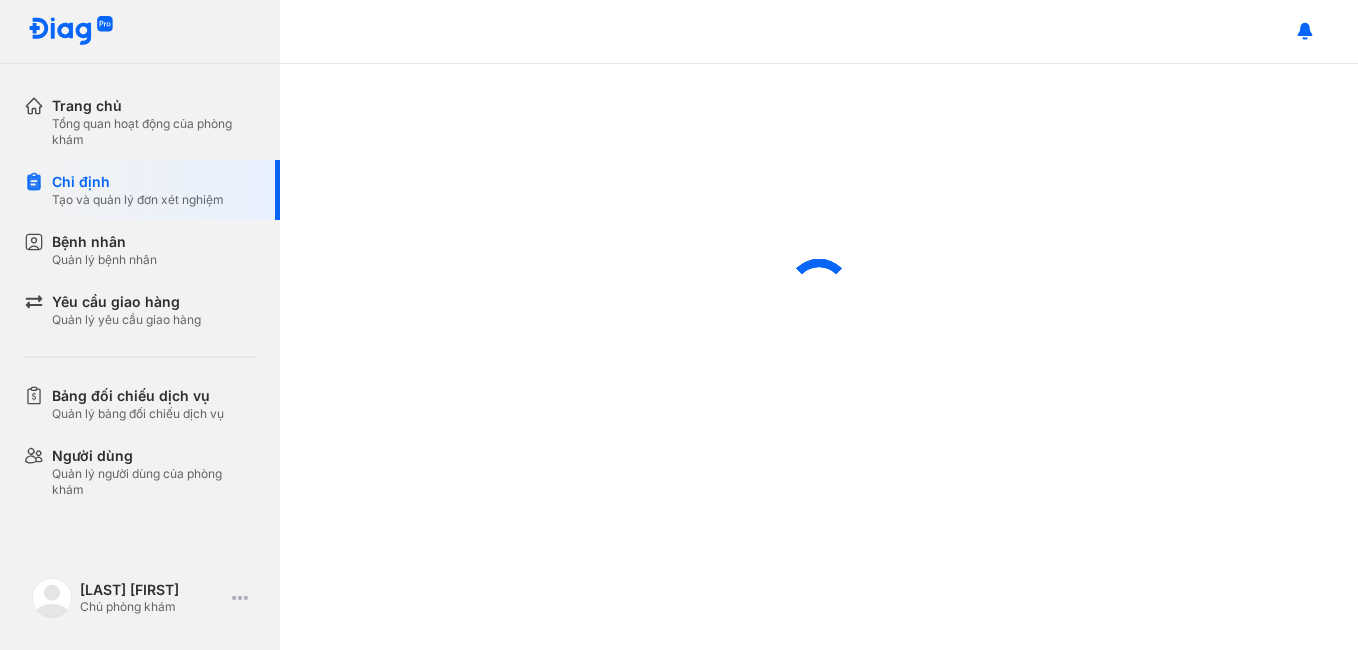 scroll, scrollTop: 0, scrollLeft: 0, axis: both 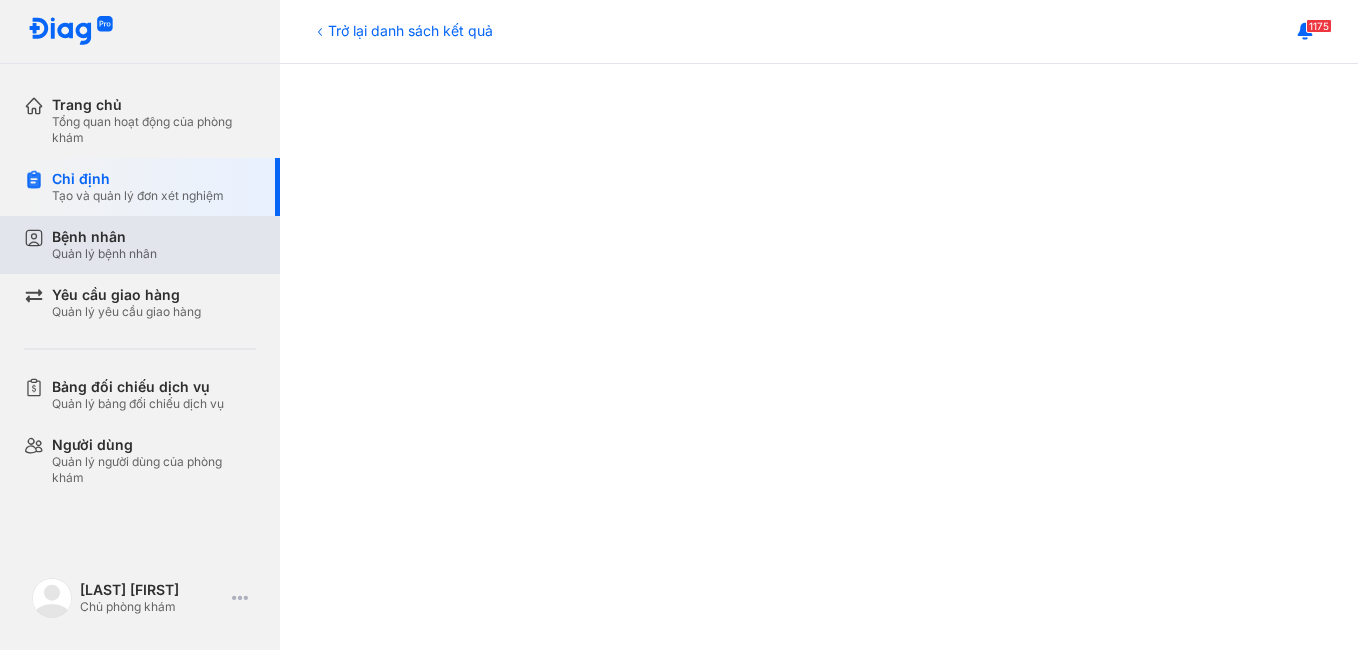 click on "Bệnh nhân Quản lý bệnh nhân" at bounding box center [152, 245] 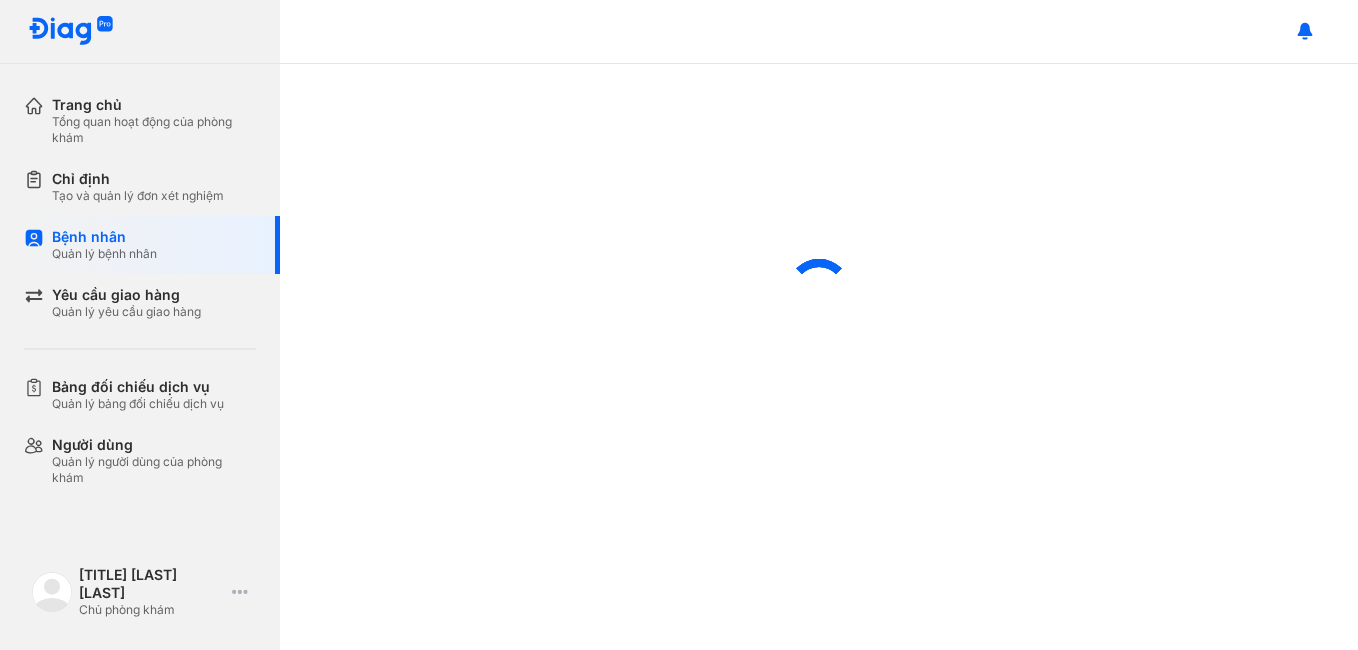 scroll, scrollTop: 0, scrollLeft: 0, axis: both 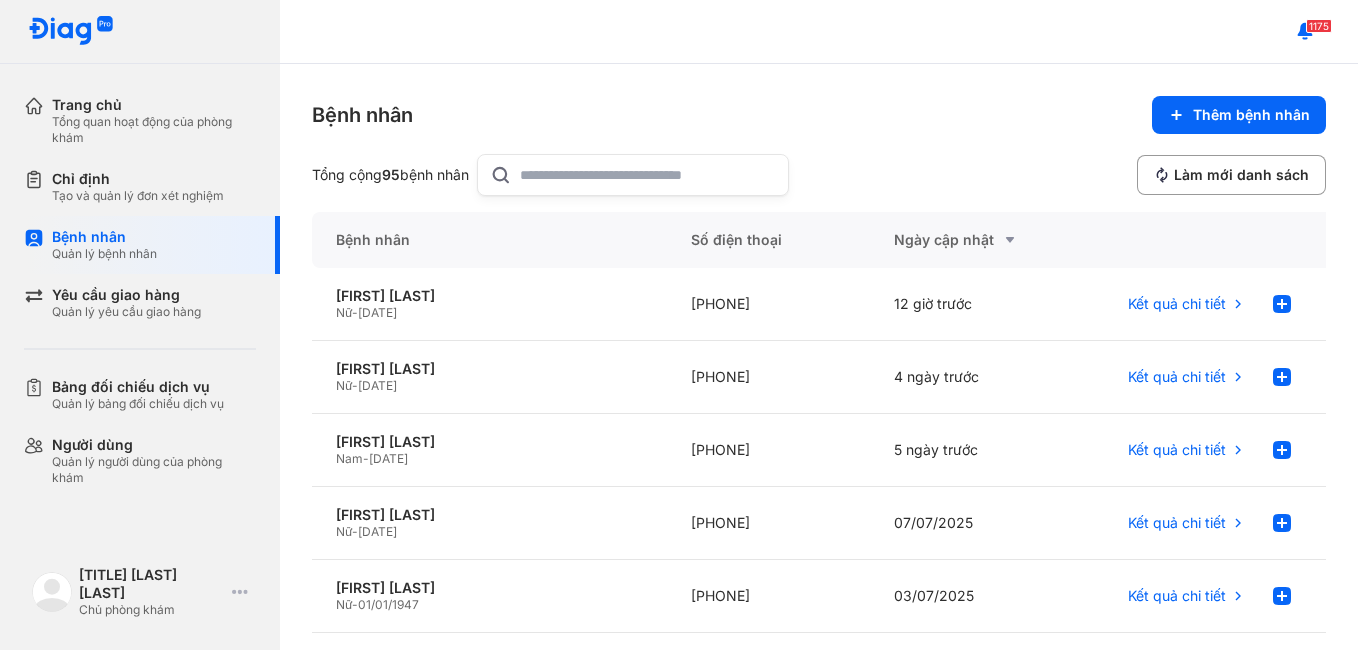 click 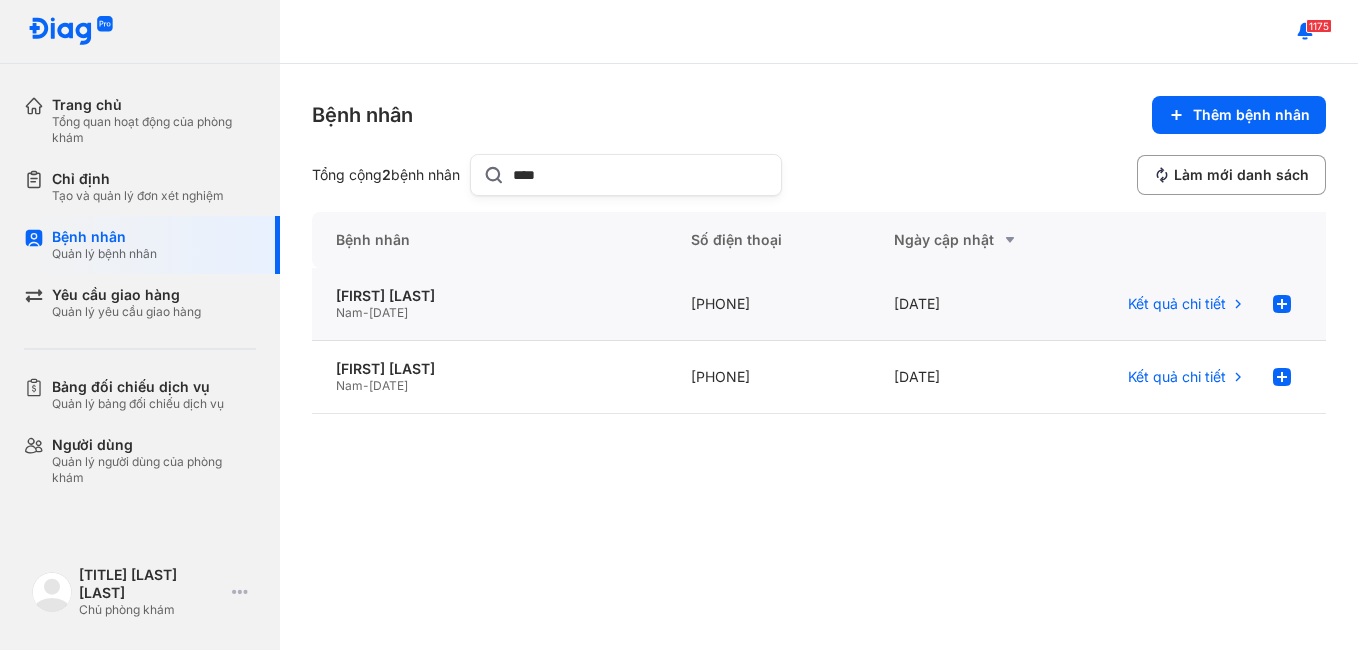 type on "****" 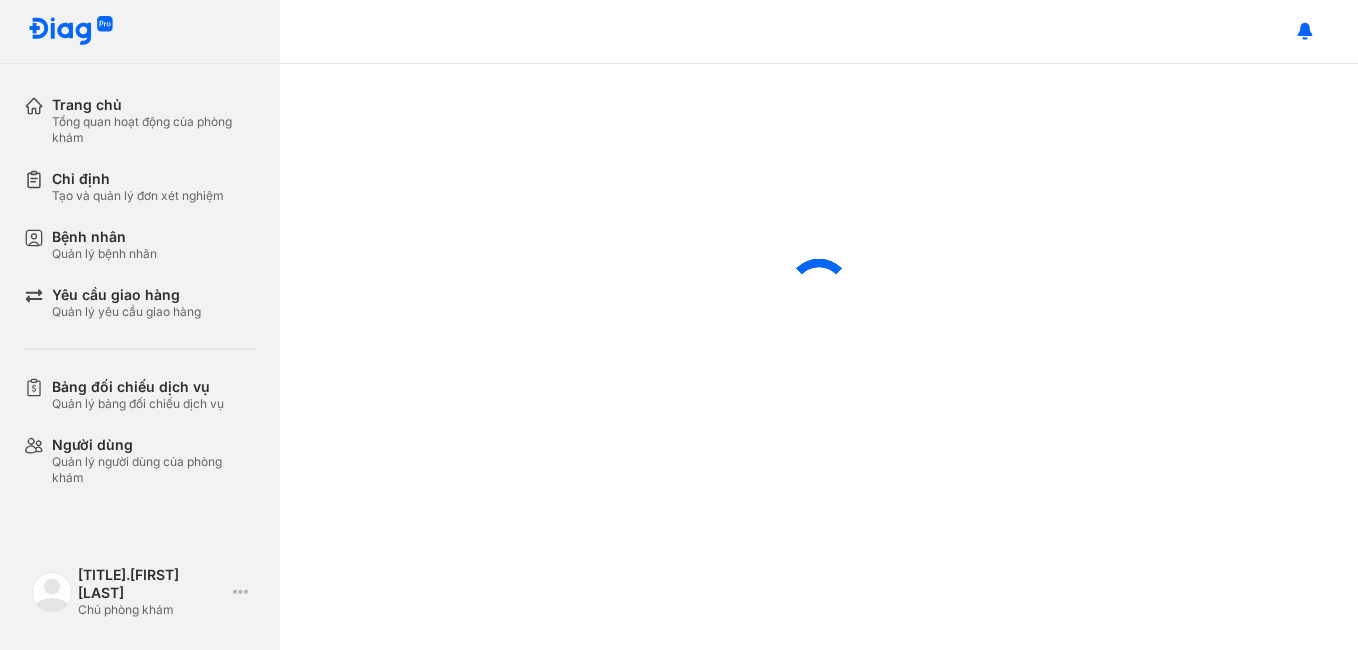 scroll, scrollTop: 0, scrollLeft: 0, axis: both 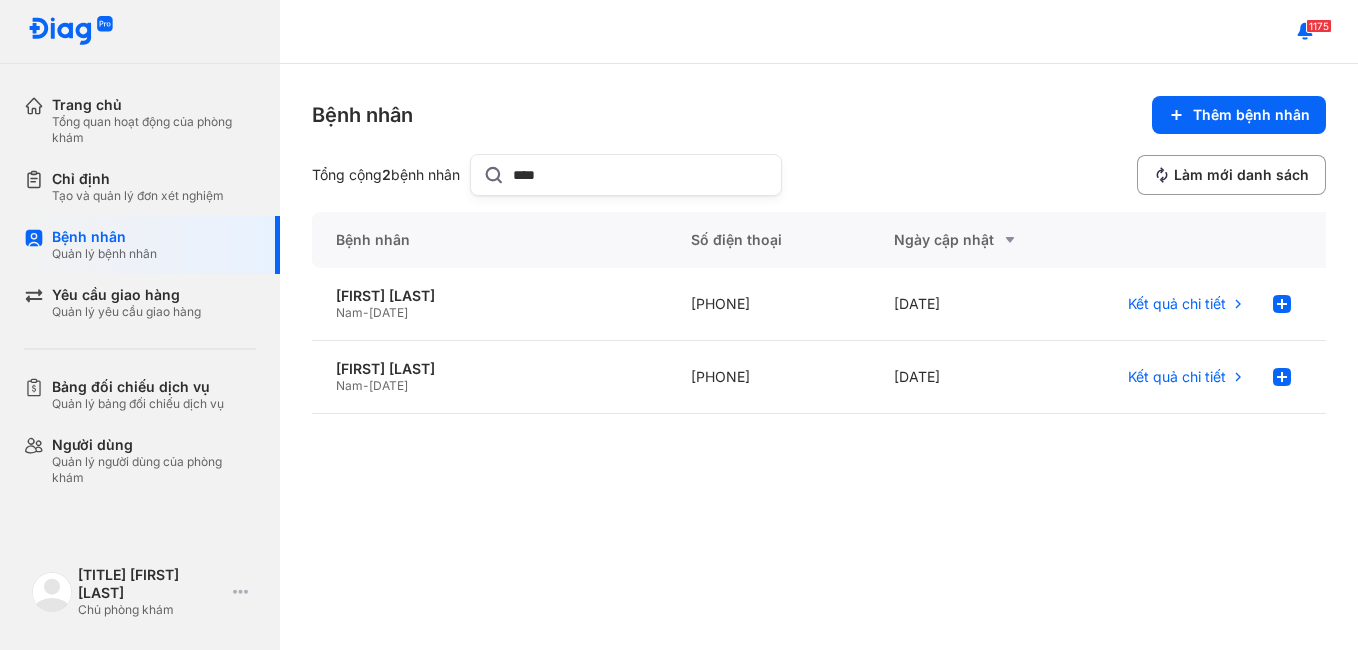 click on "****" 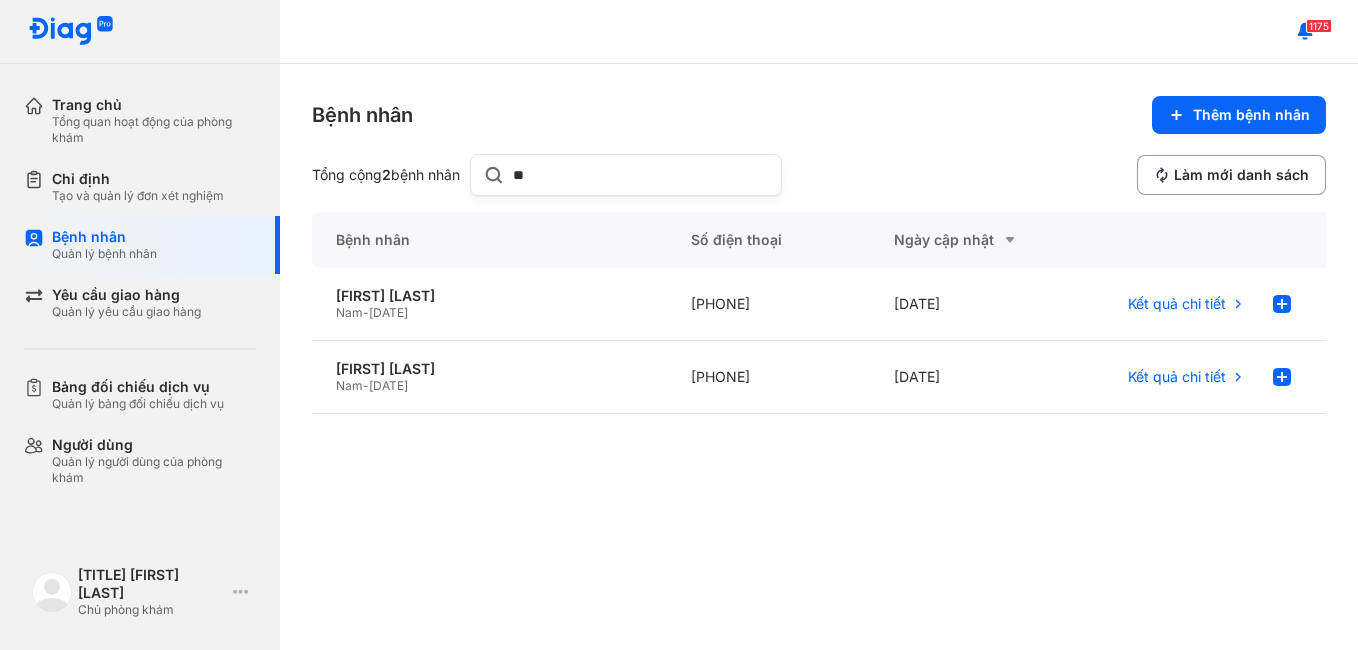 type on "*" 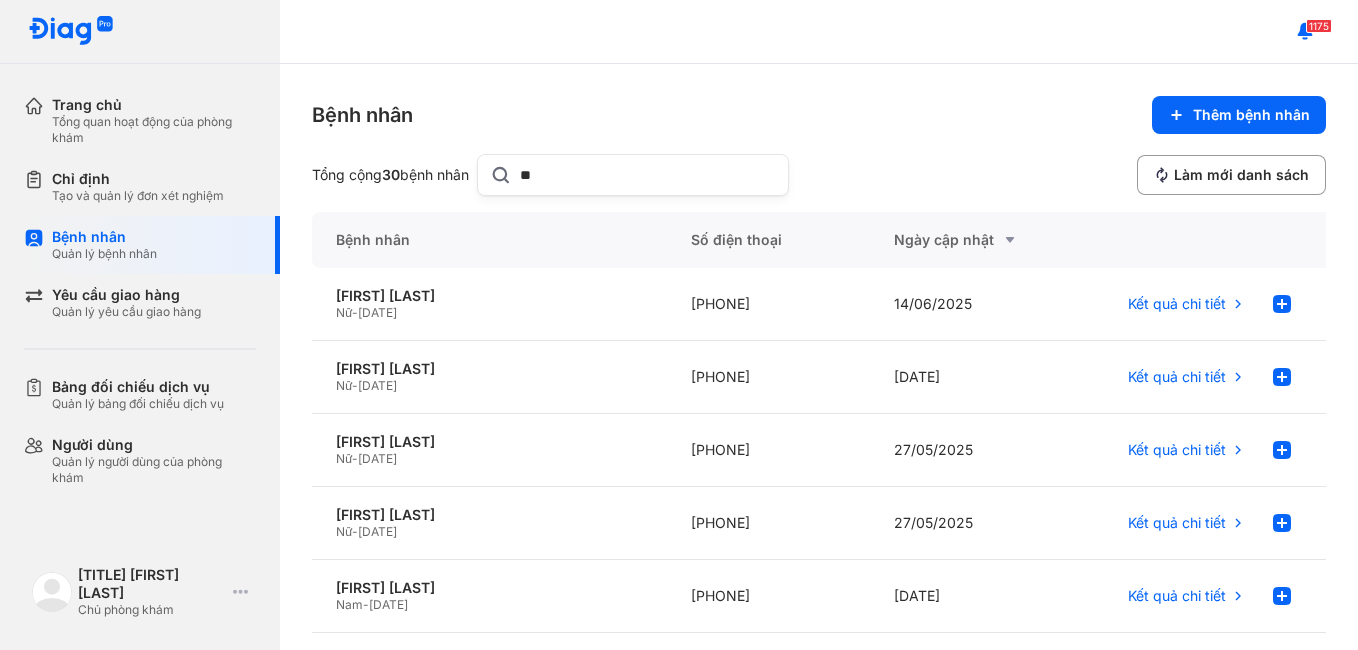 type on "*" 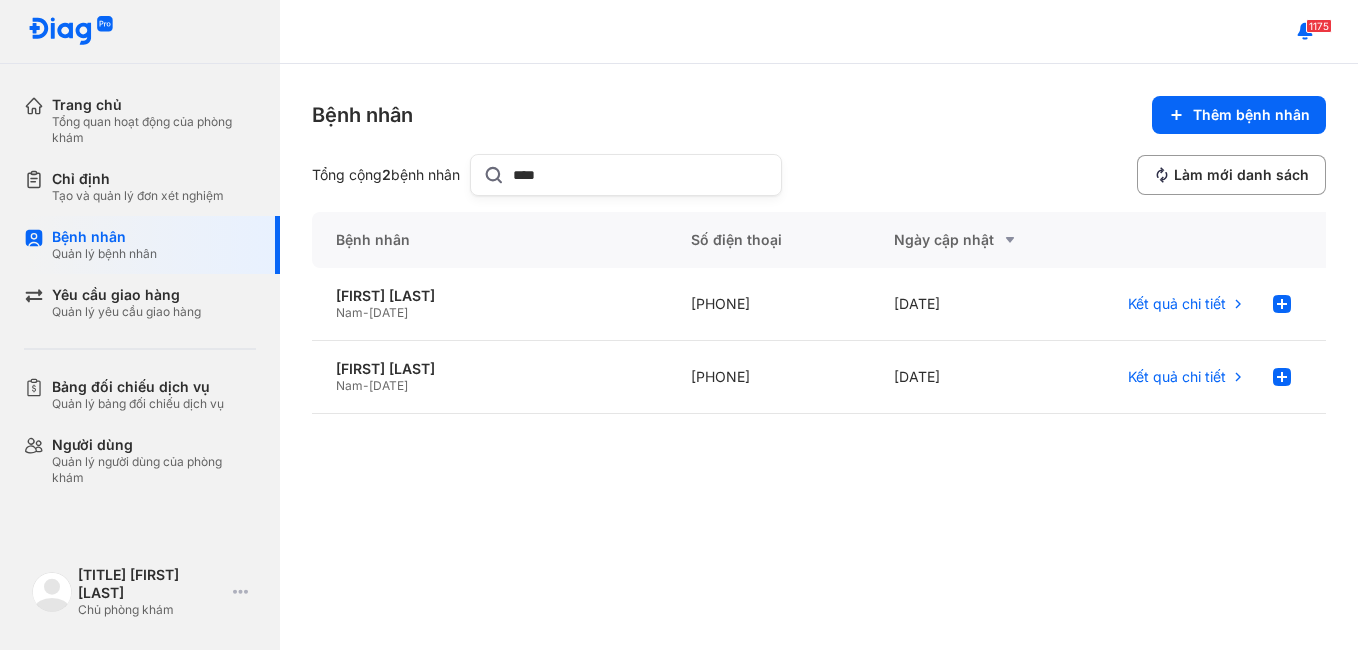 click 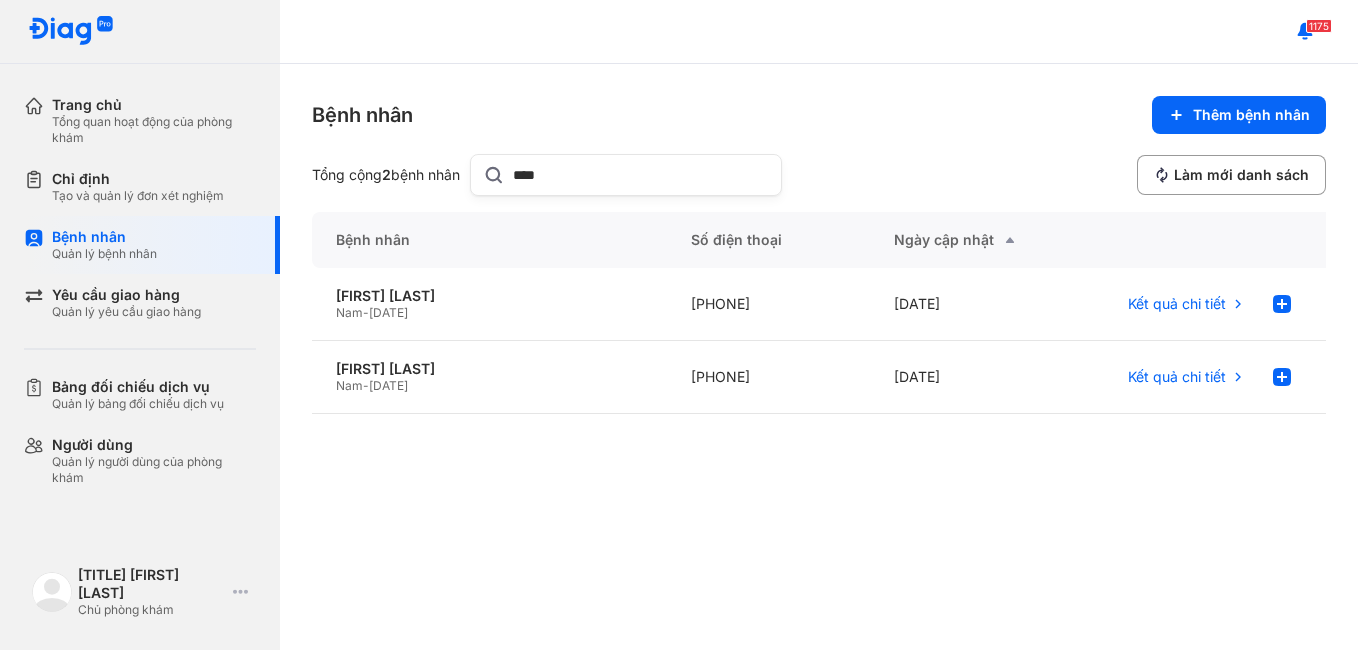click on "****" 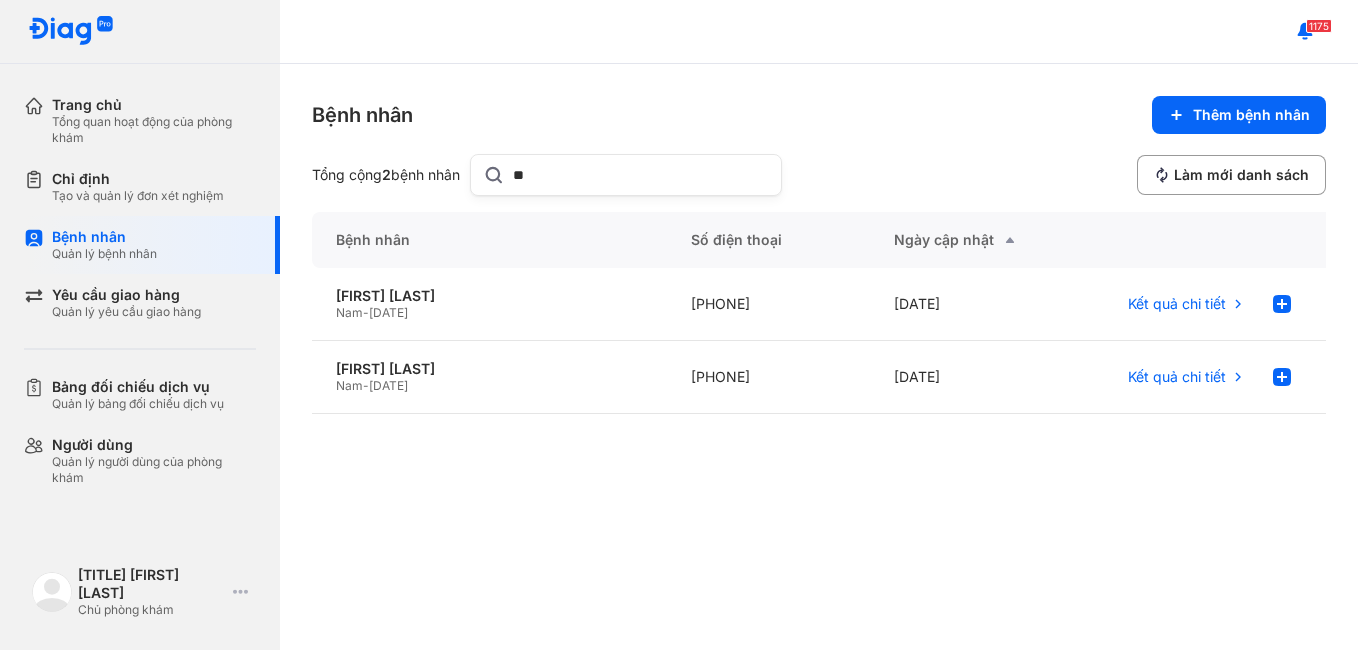 type on "*" 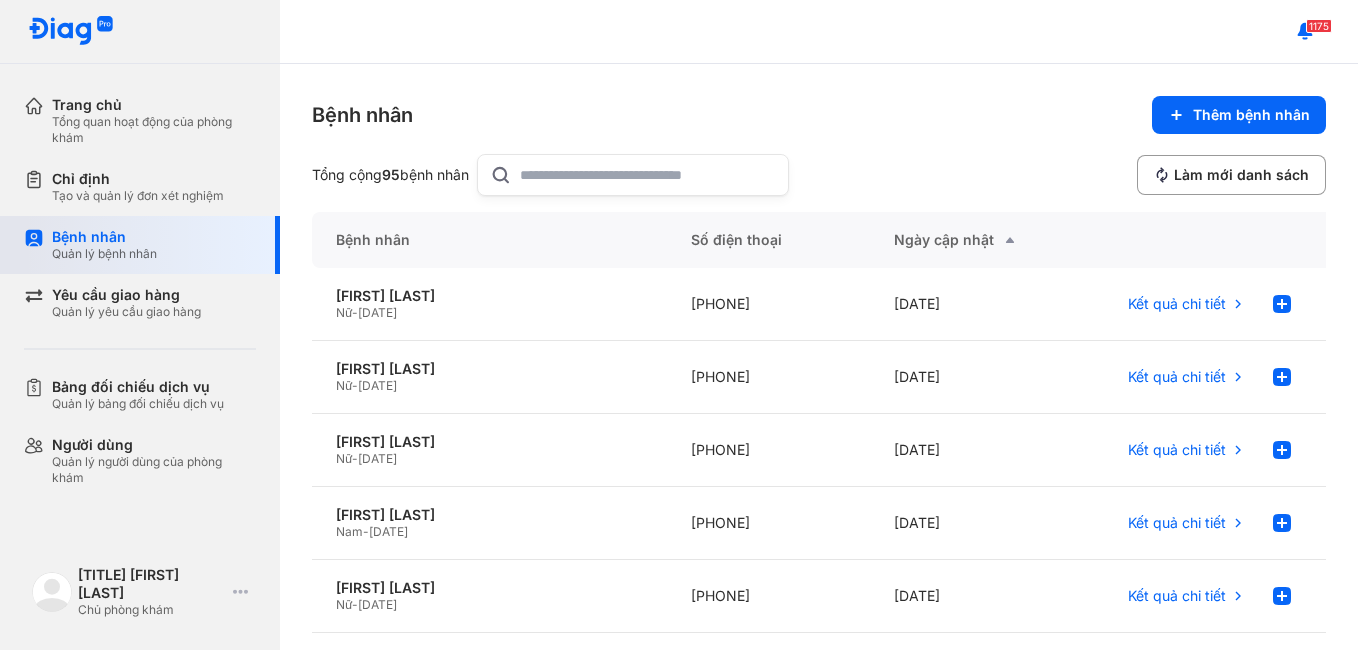 click on "Bệnh nhân" at bounding box center (104, 237) 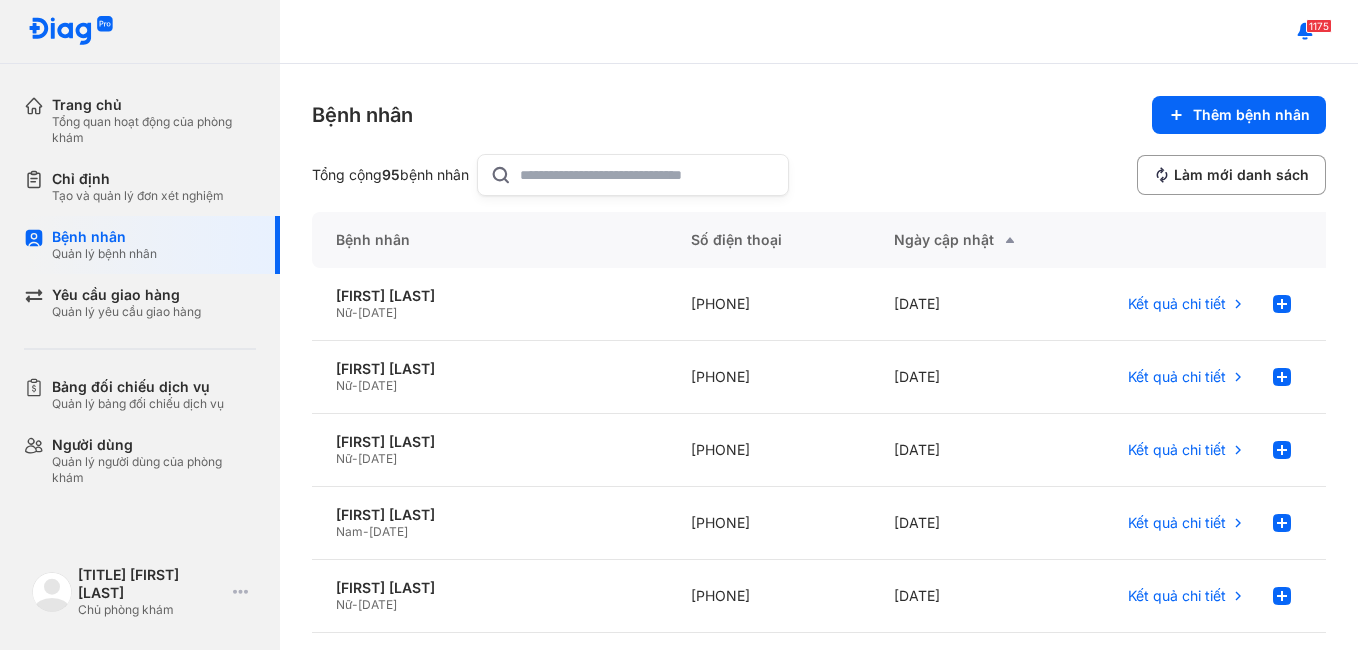 click 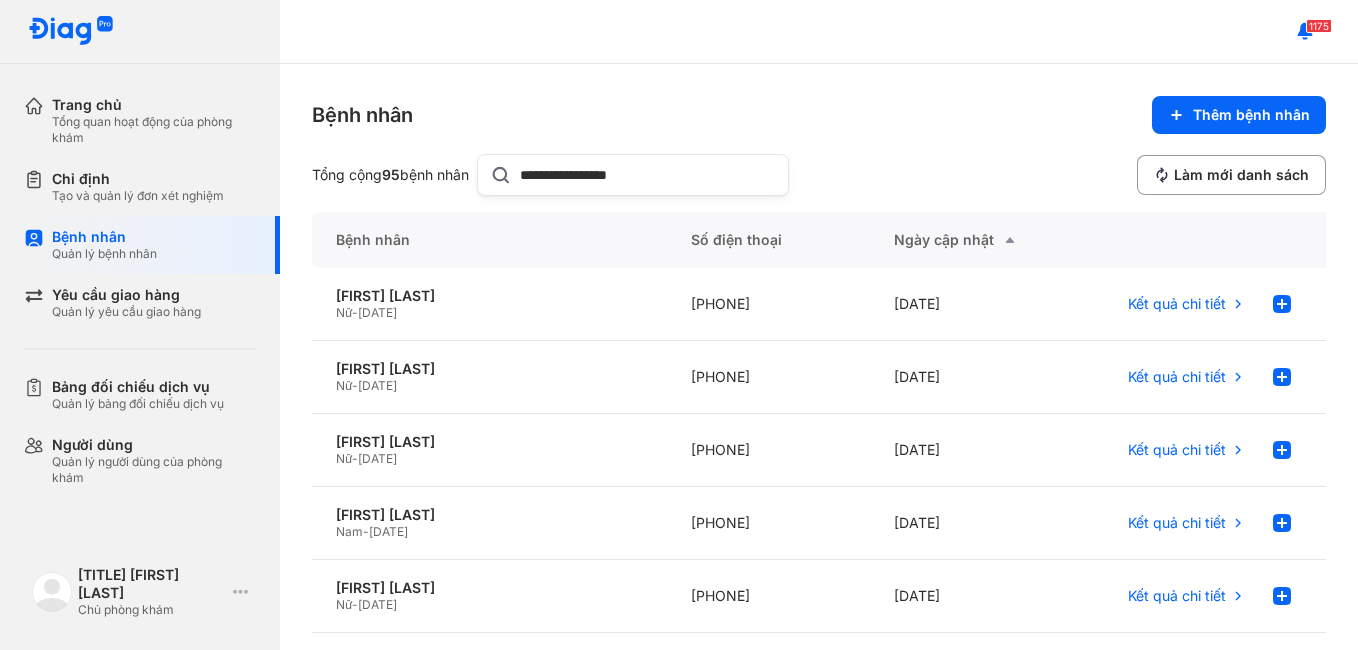 type on "**********" 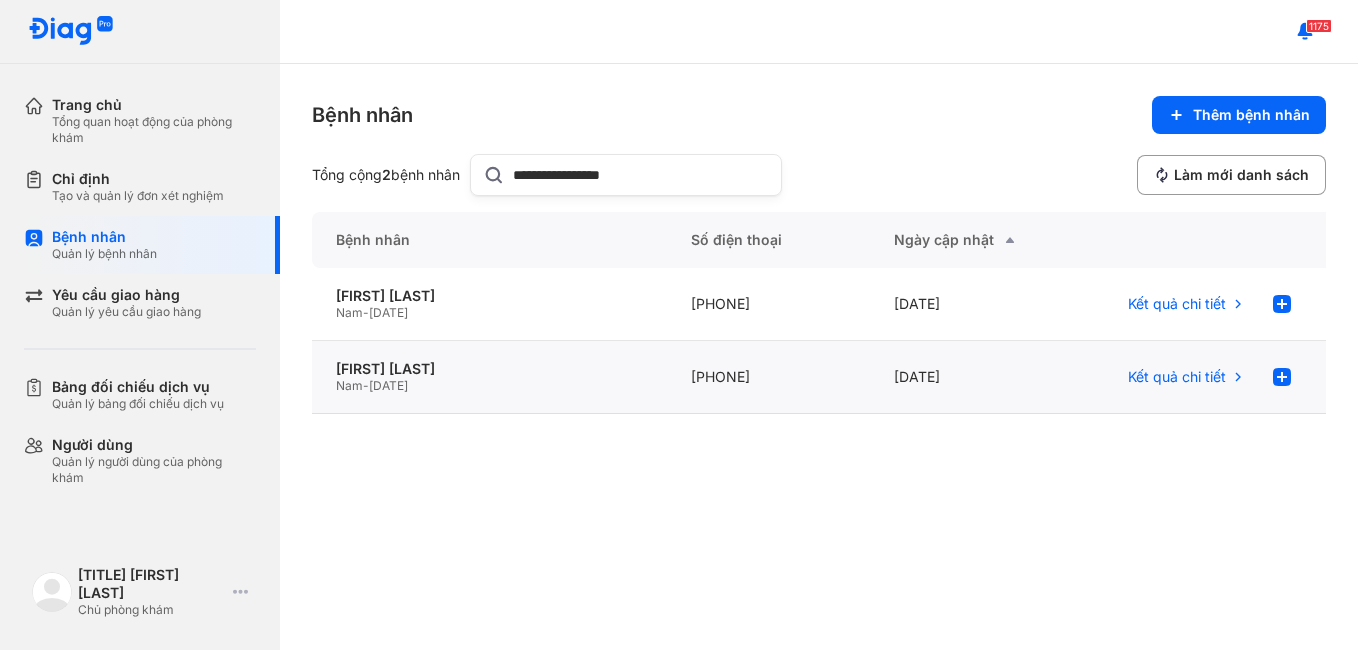 click on "[DD]/[MM]/[YYYY]" 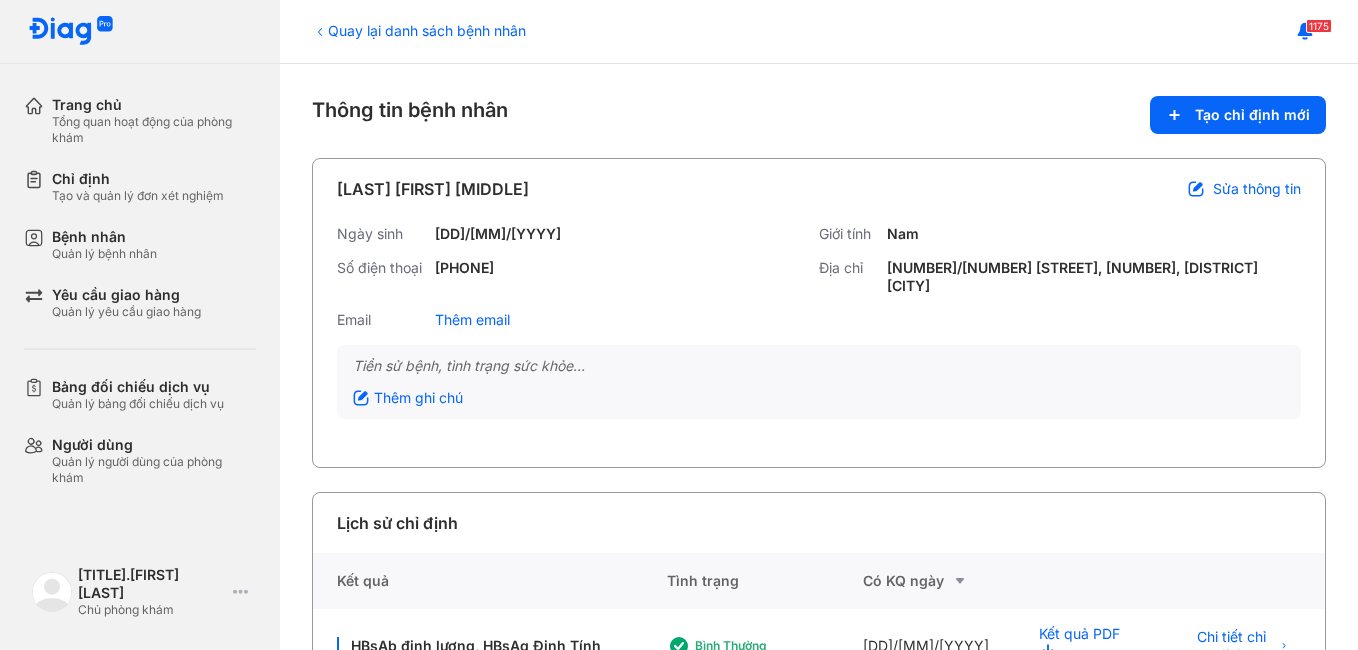 scroll, scrollTop: 0, scrollLeft: 0, axis: both 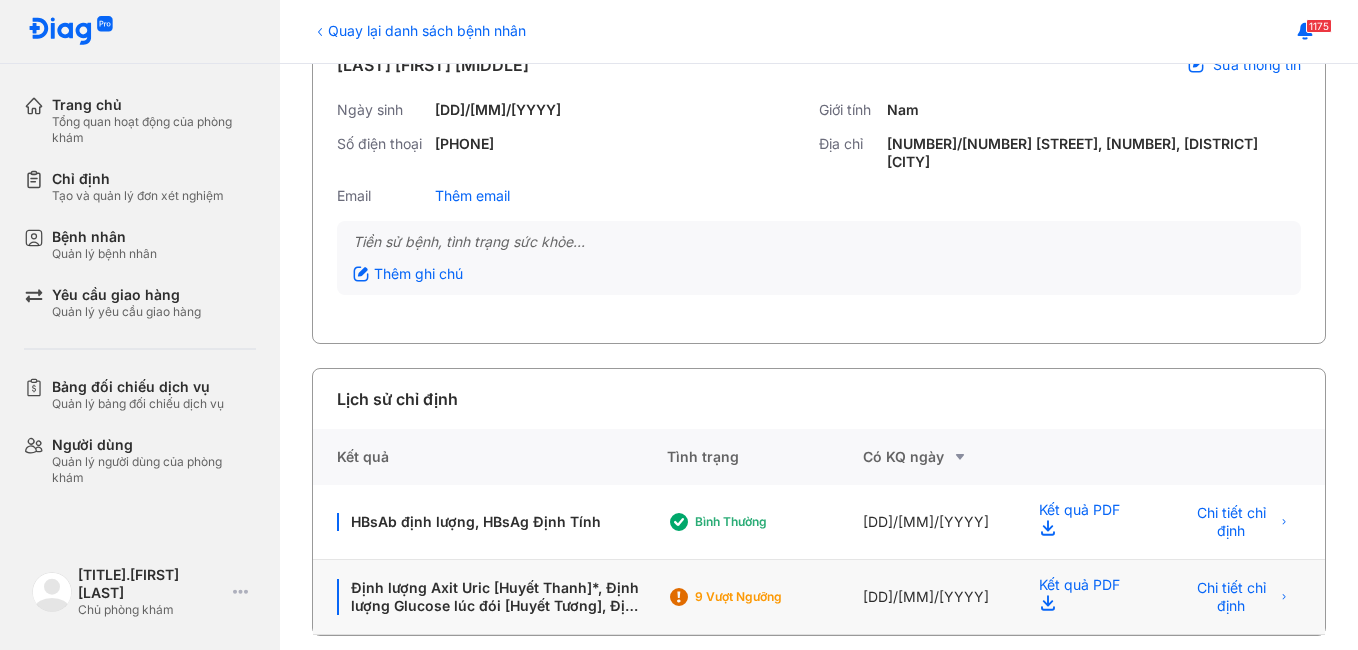 click on "9 Vượt ngưỡng" 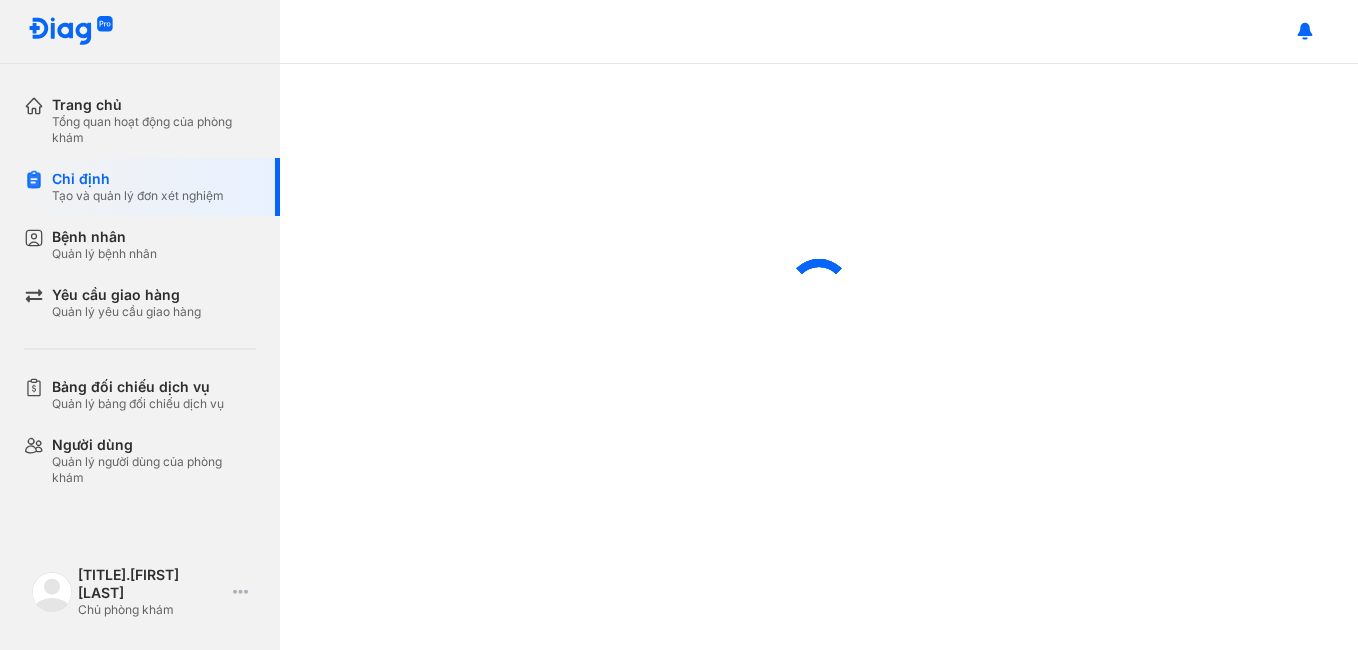 scroll, scrollTop: 0, scrollLeft: 0, axis: both 